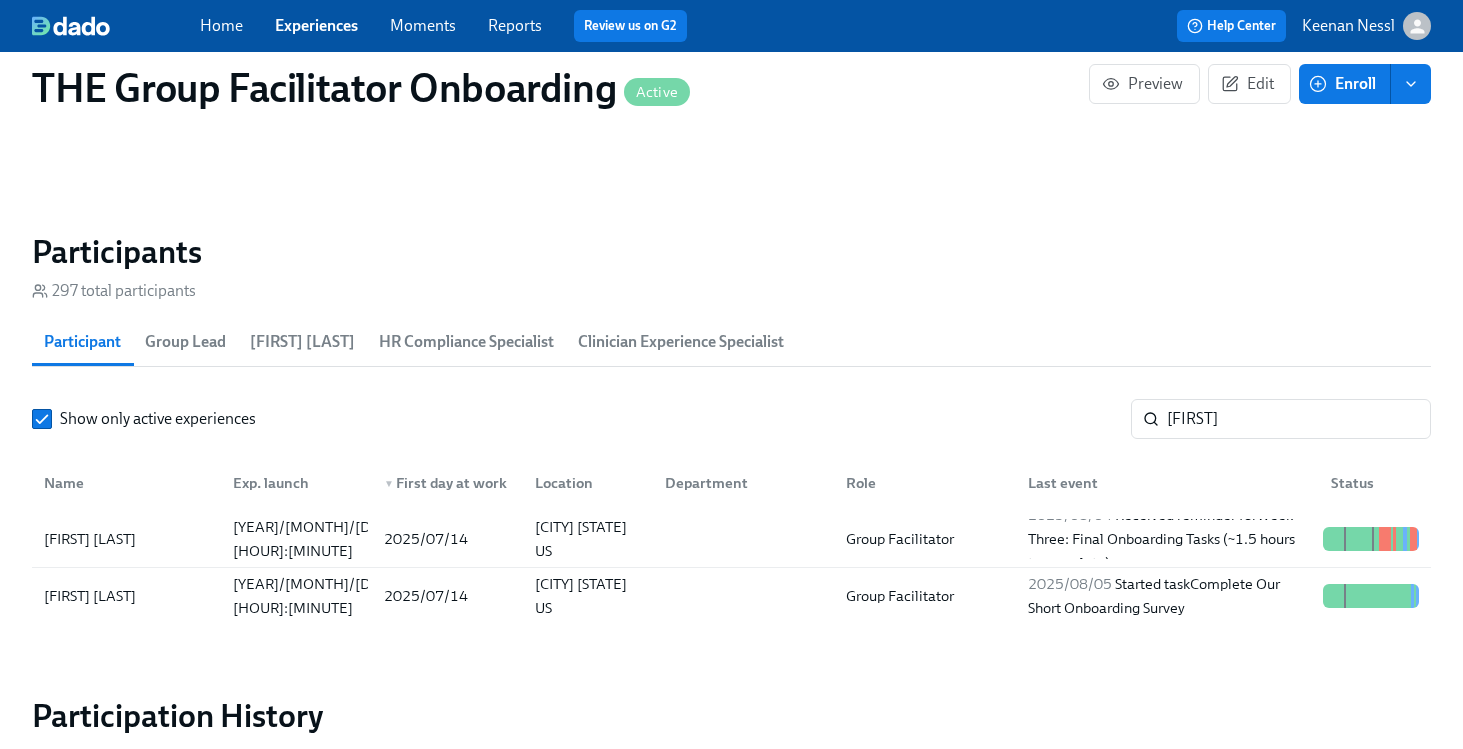 scroll, scrollTop: 1650, scrollLeft: 0, axis: vertical 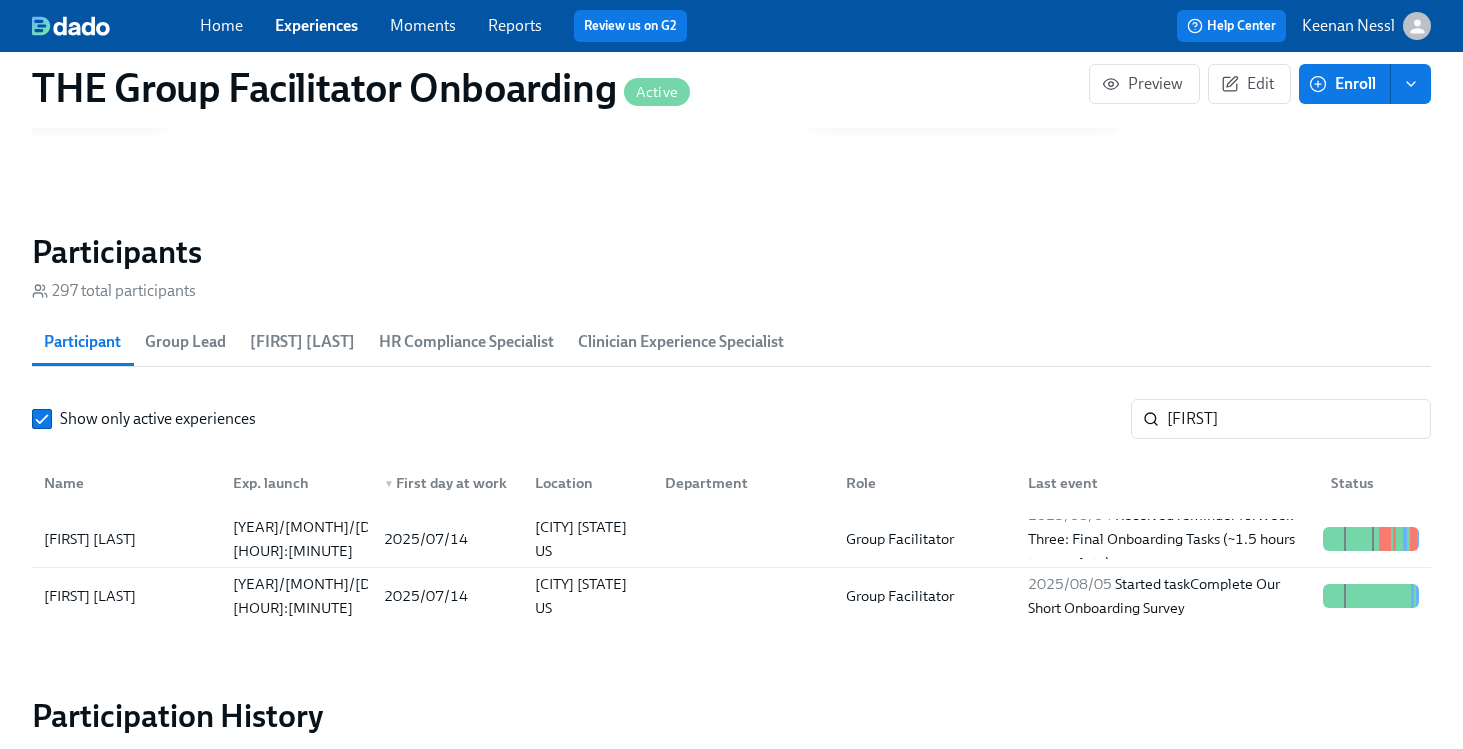 click on "Experiences" at bounding box center [316, 25] 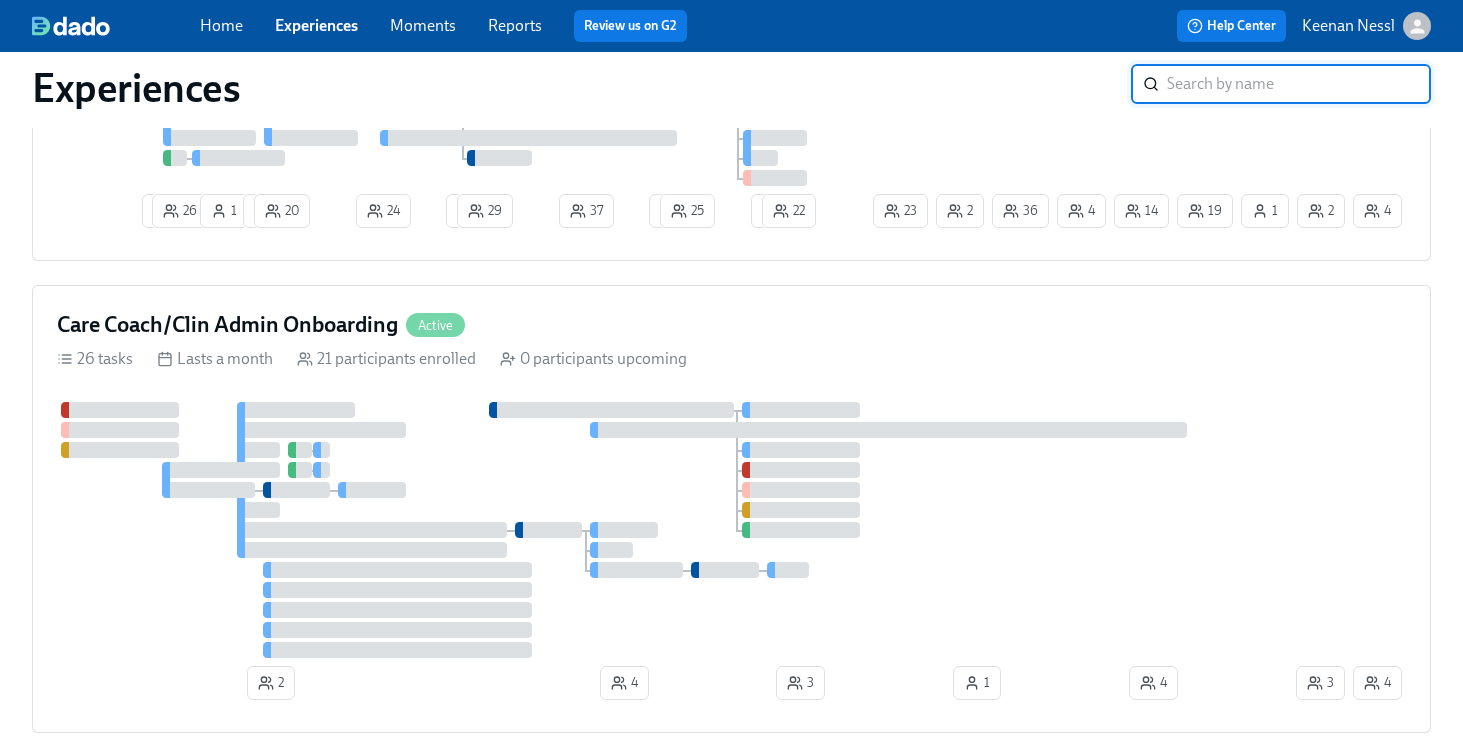 scroll, scrollTop: 1202, scrollLeft: 0, axis: vertical 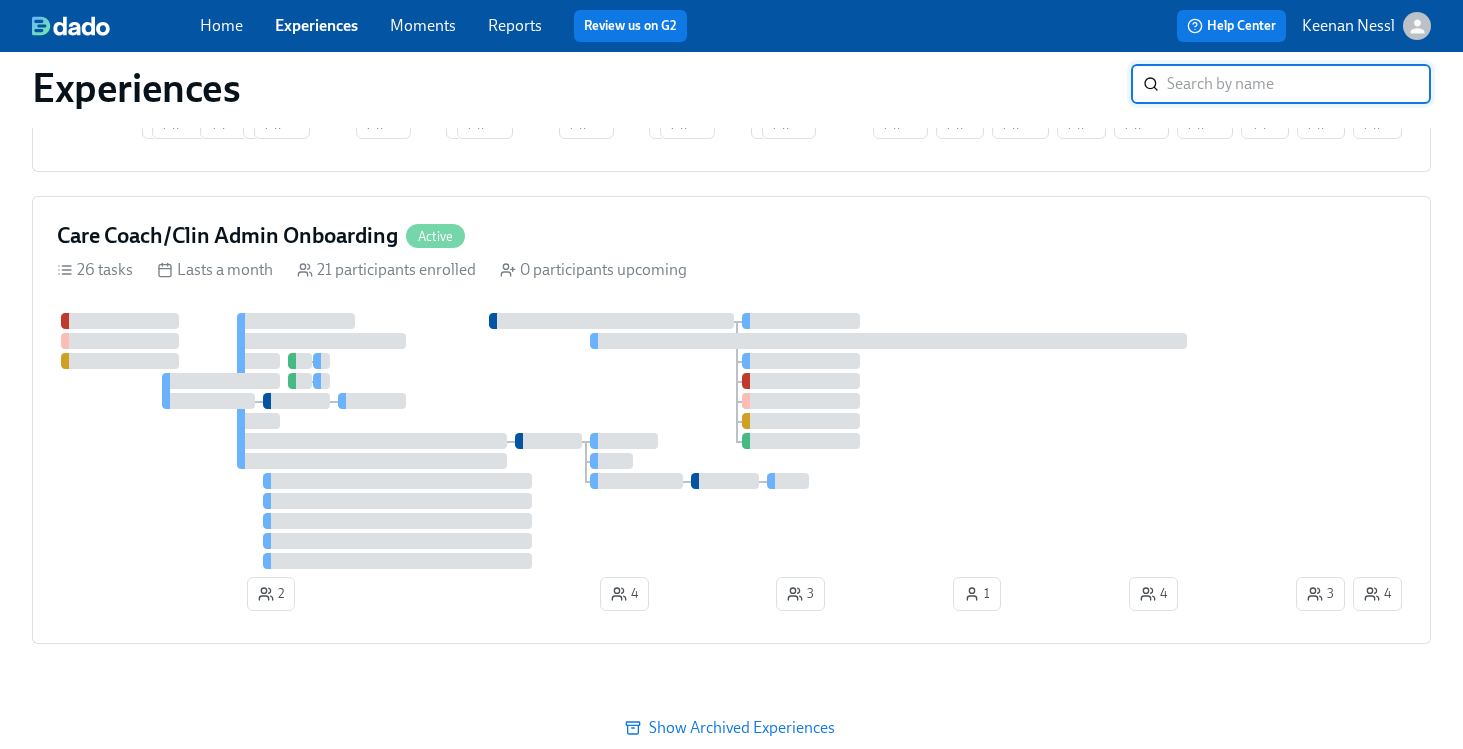 click at bounding box center [674, 441] 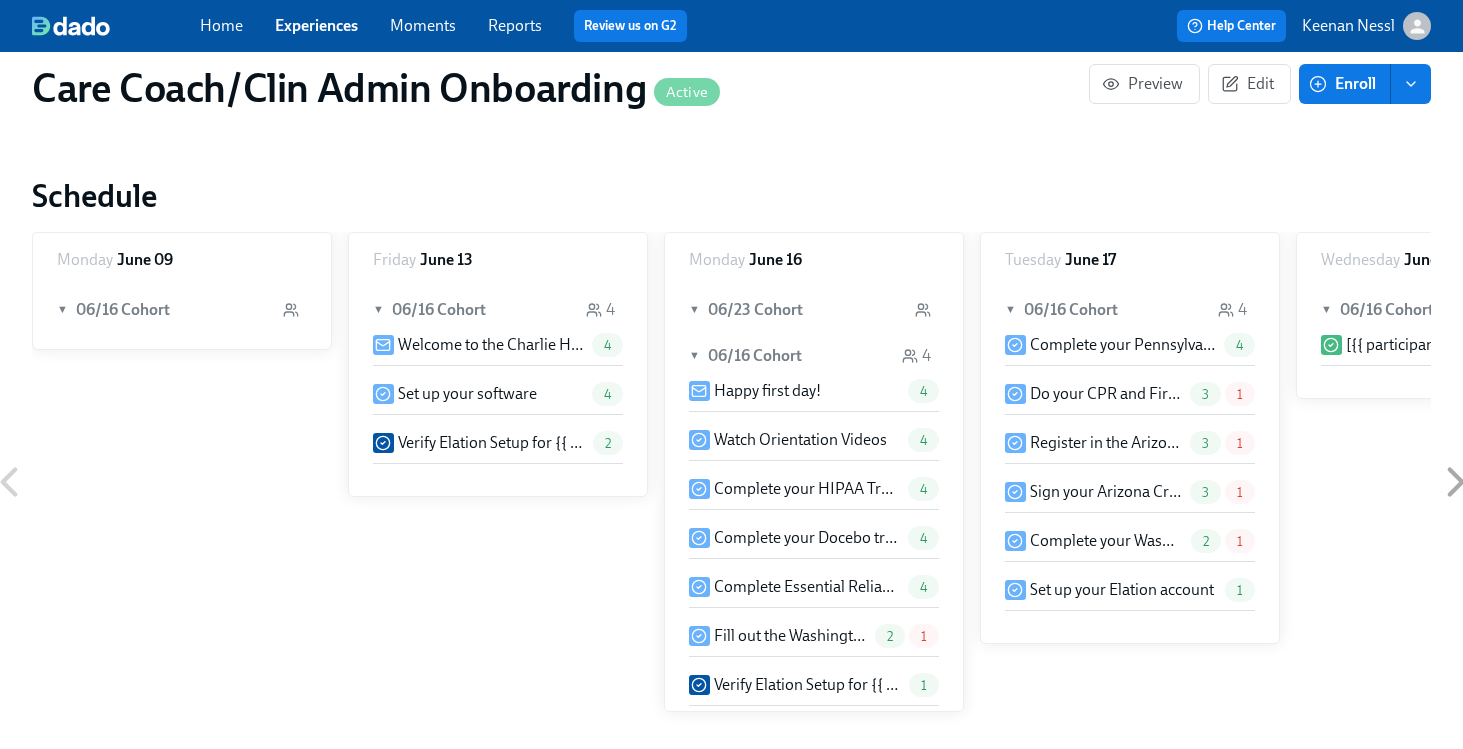 scroll, scrollTop: 0, scrollLeft: 0, axis: both 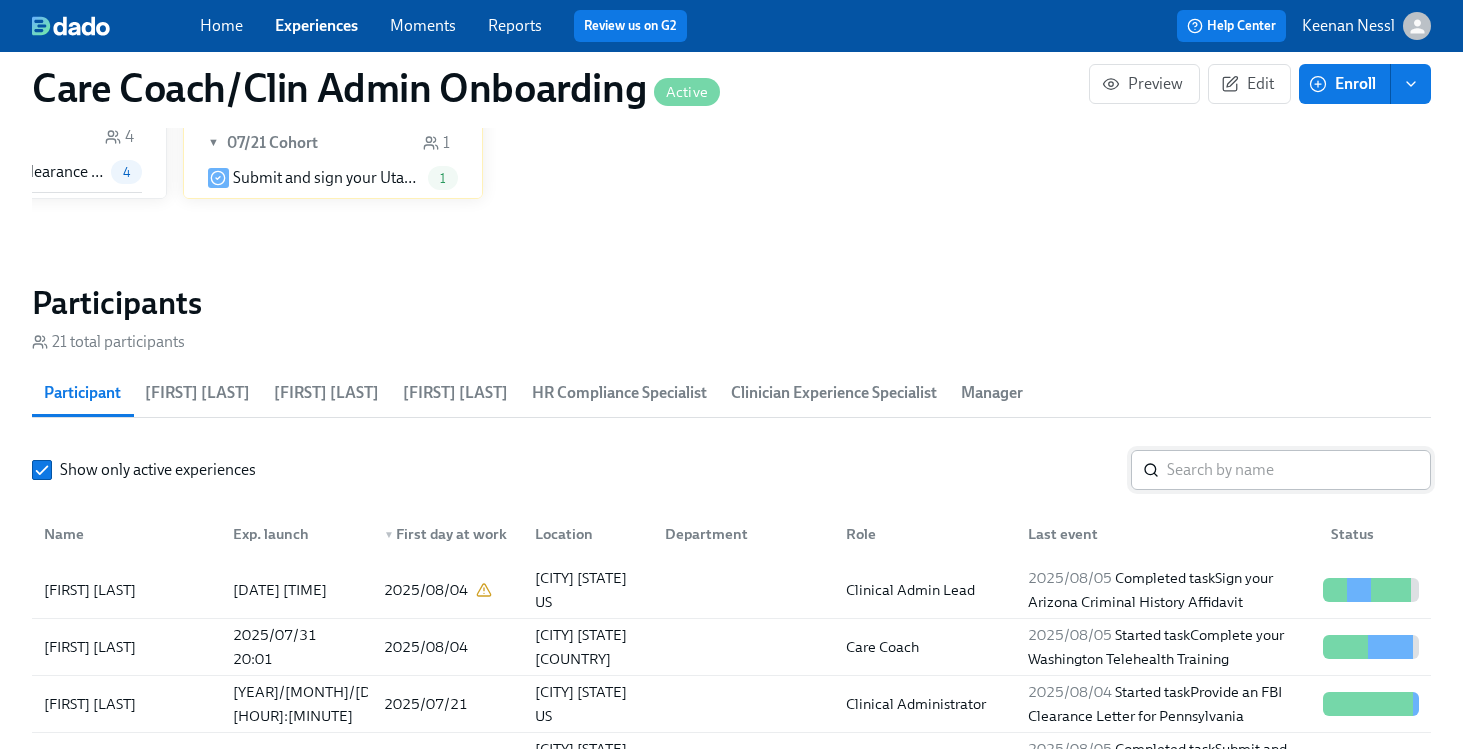 click at bounding box center (1299, 470) 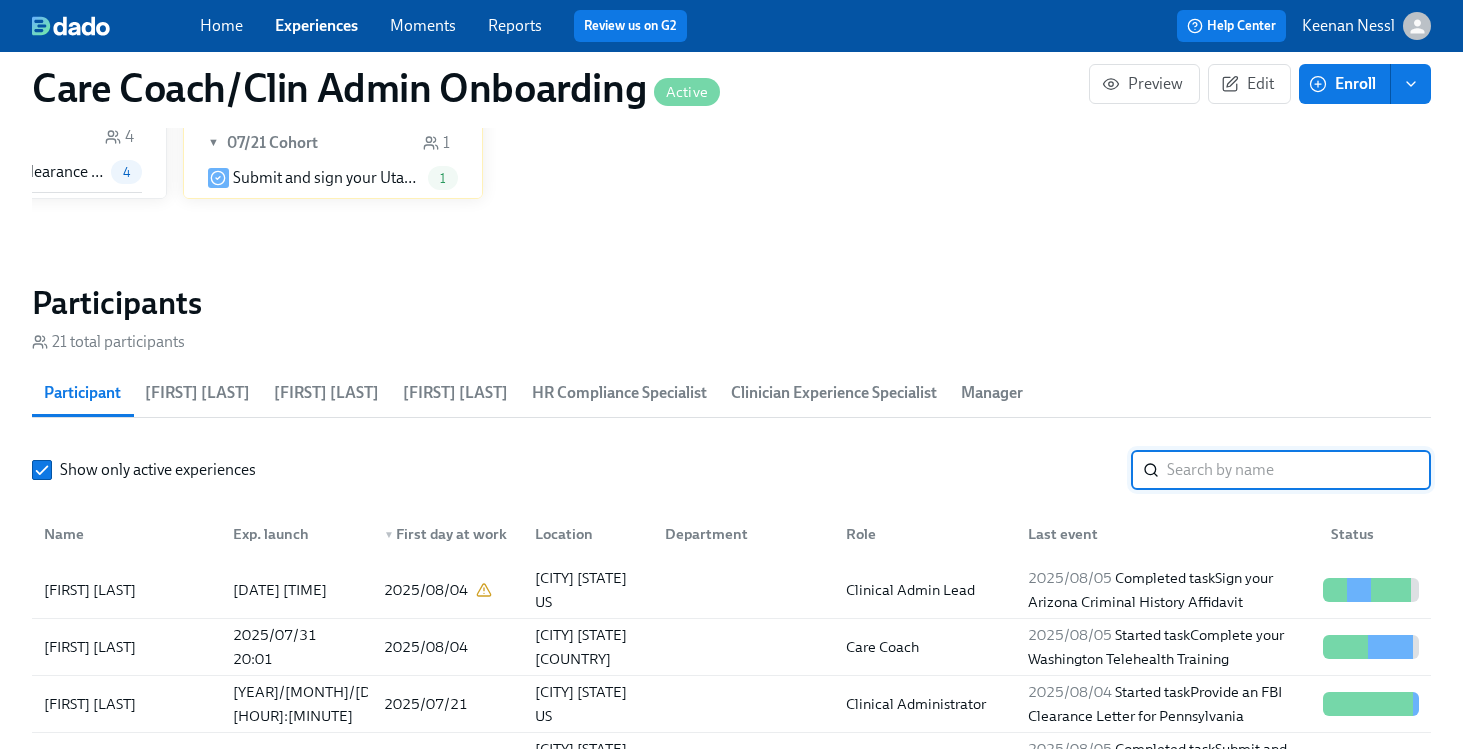 paste on "[FIRST] [LAST]" 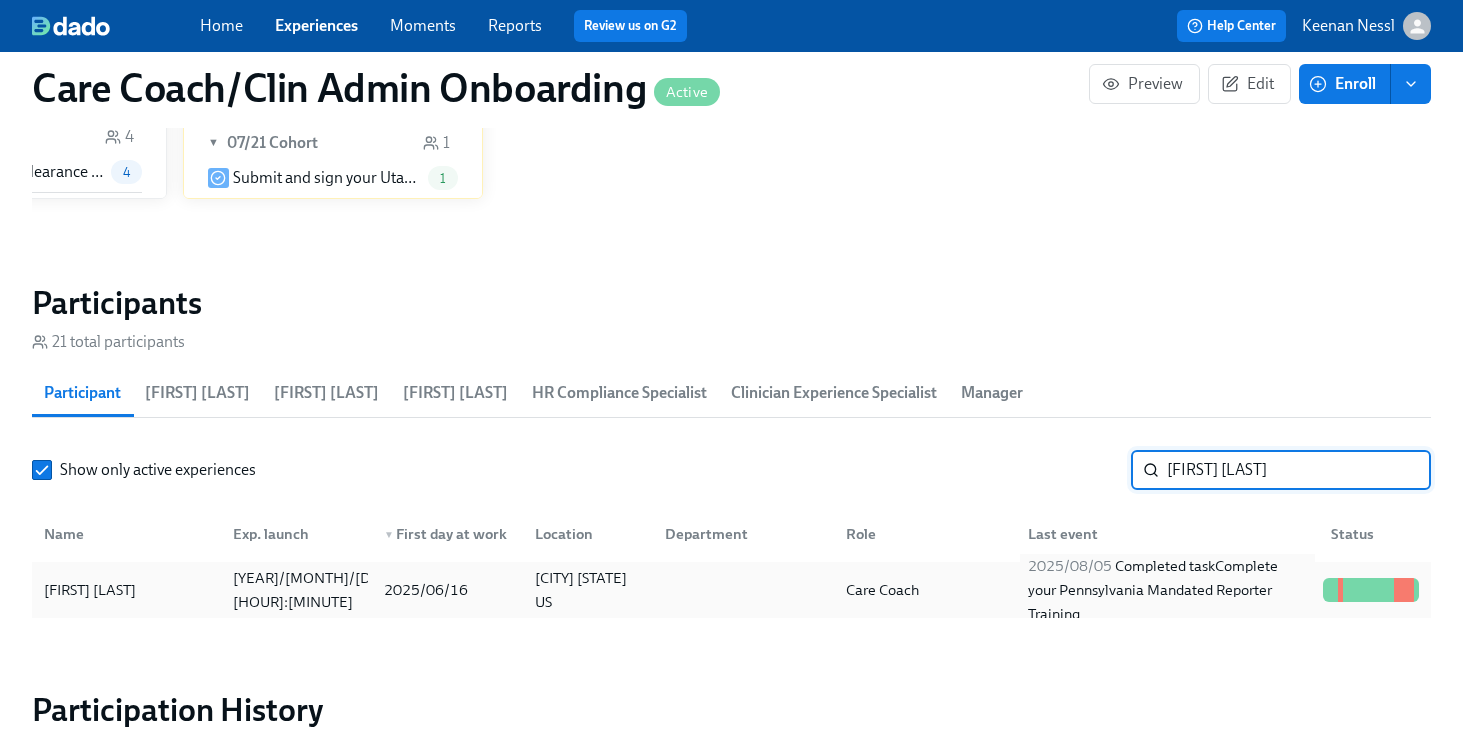 type on "[FIRST] [LAST]" 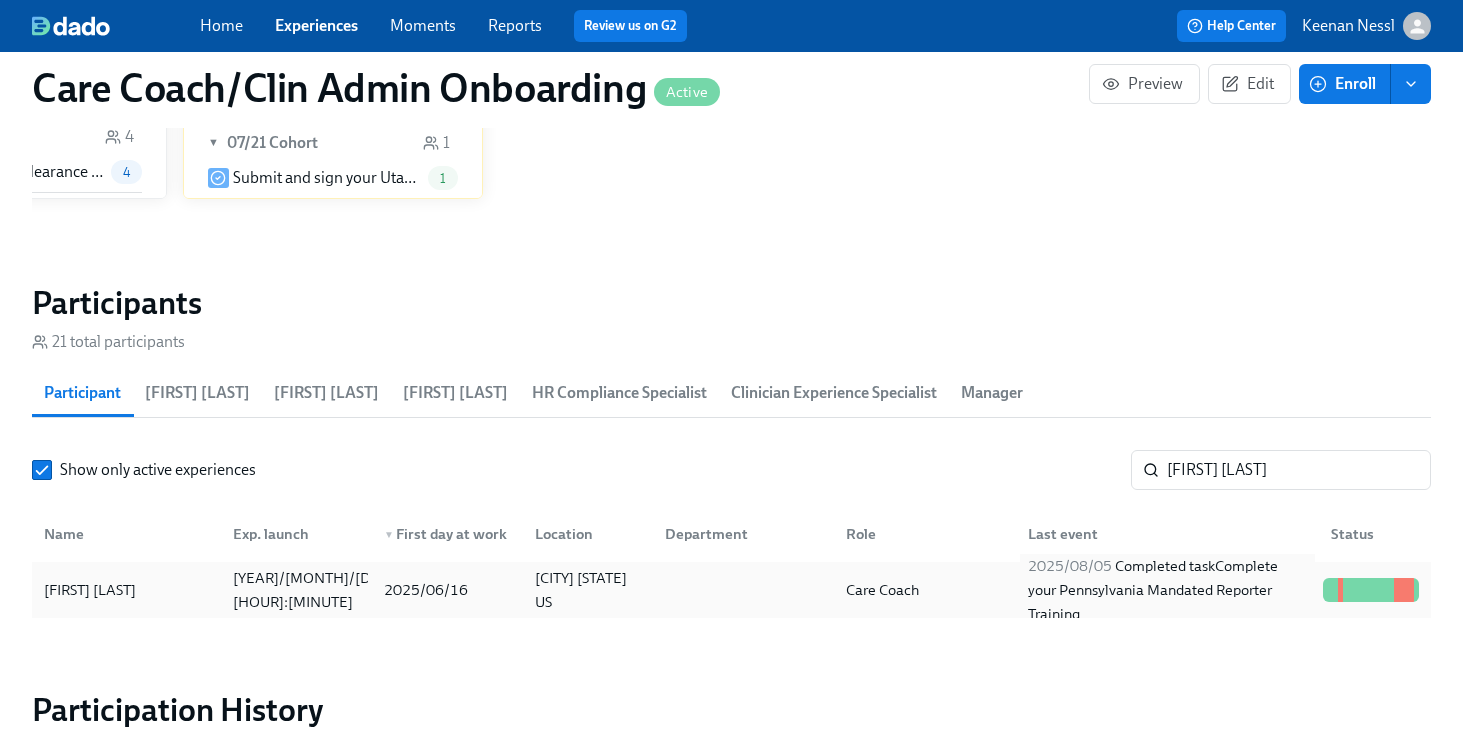 click on "Confirm [FIRST] completed their Pennsylvania Mandated Reporter Training" at bounding box center [1167, 590] 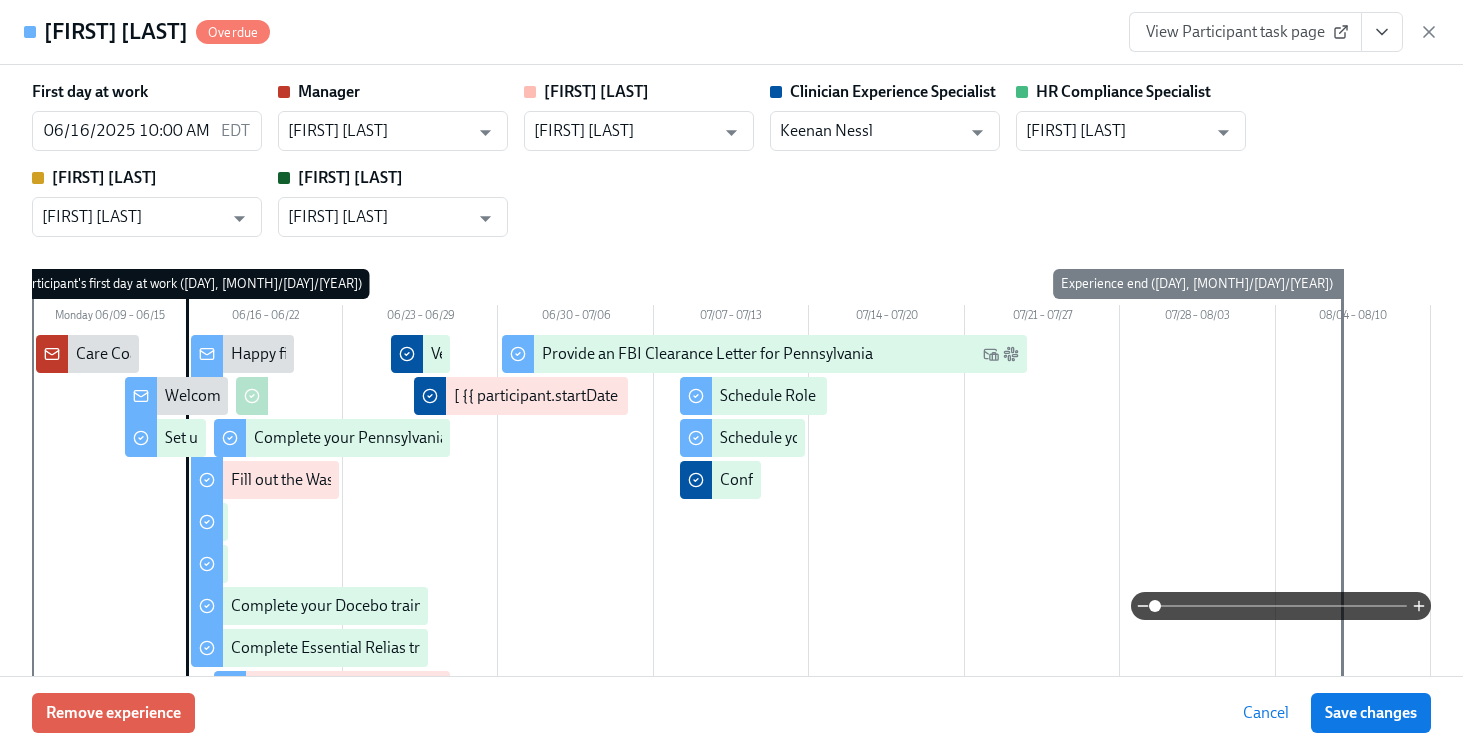 click on "View Participant task page" at bounding box center [1245, 32] 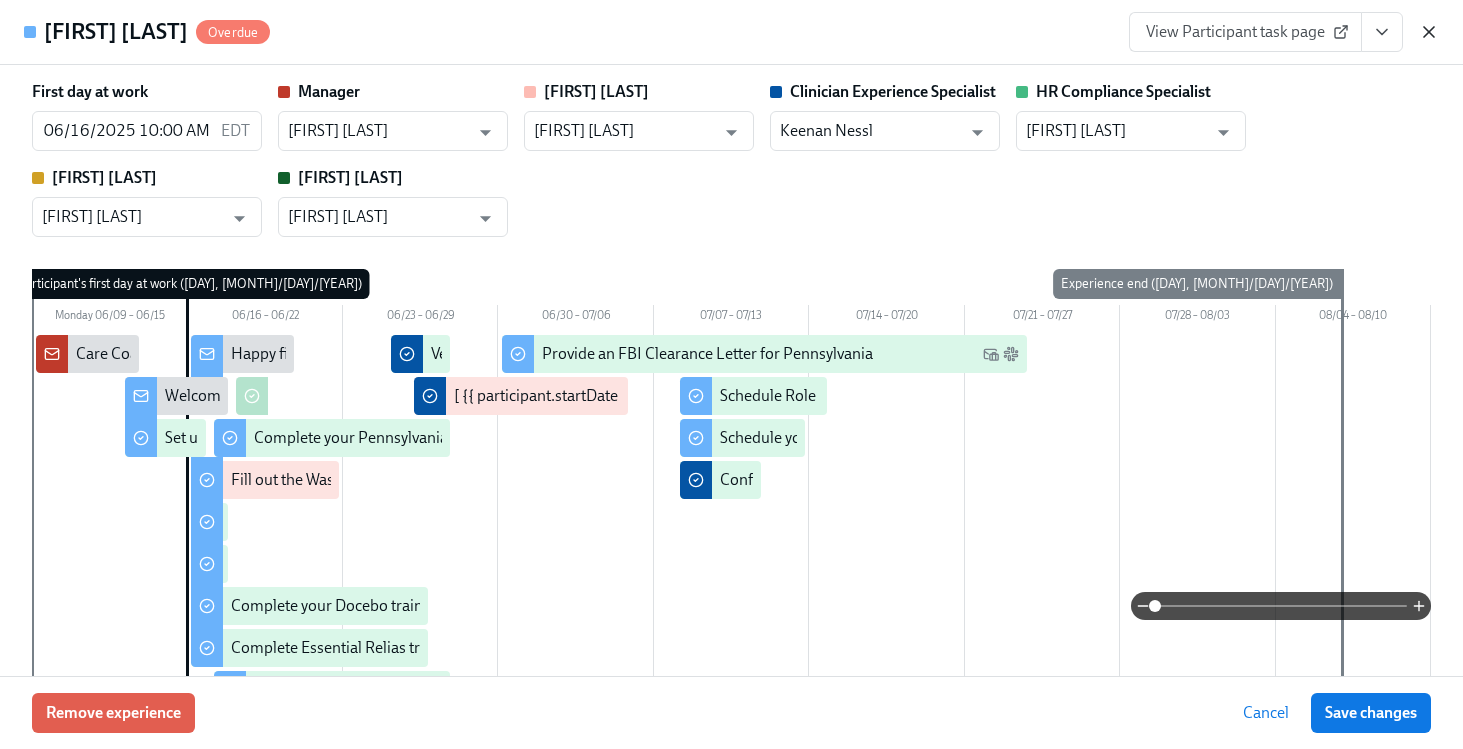 click 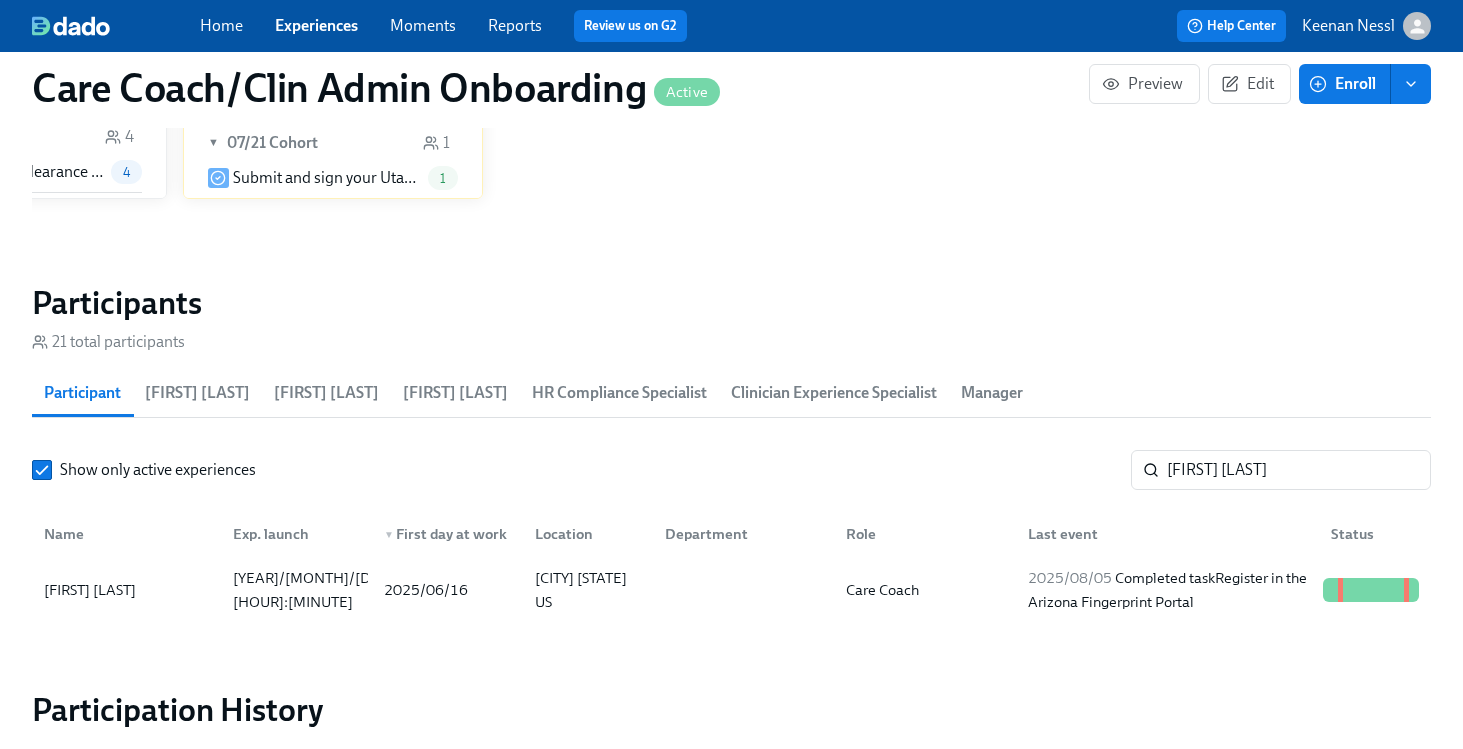 click on "Experiences" at bounding box center (316, 25) 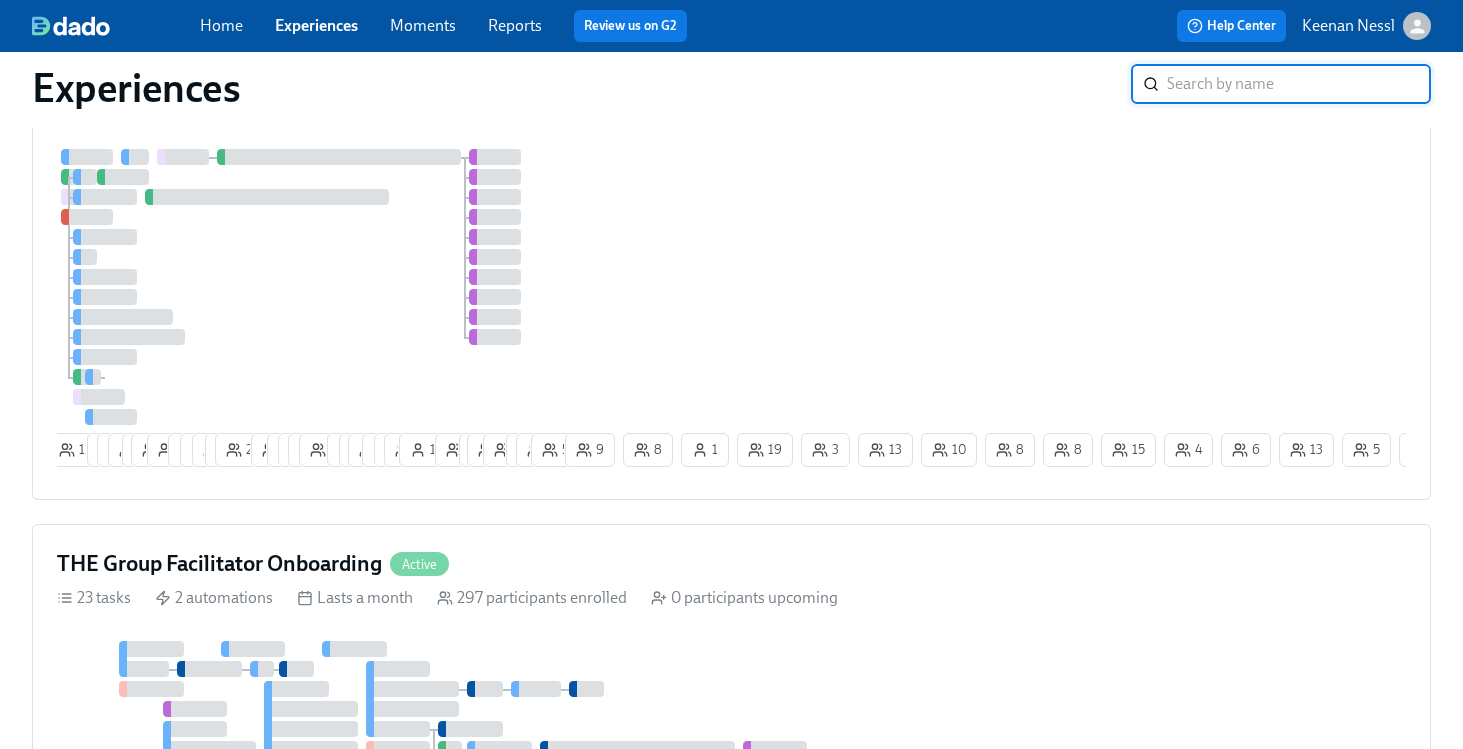 scroll, scrollTop: 874, scrollLeft: 0, axis: vertical 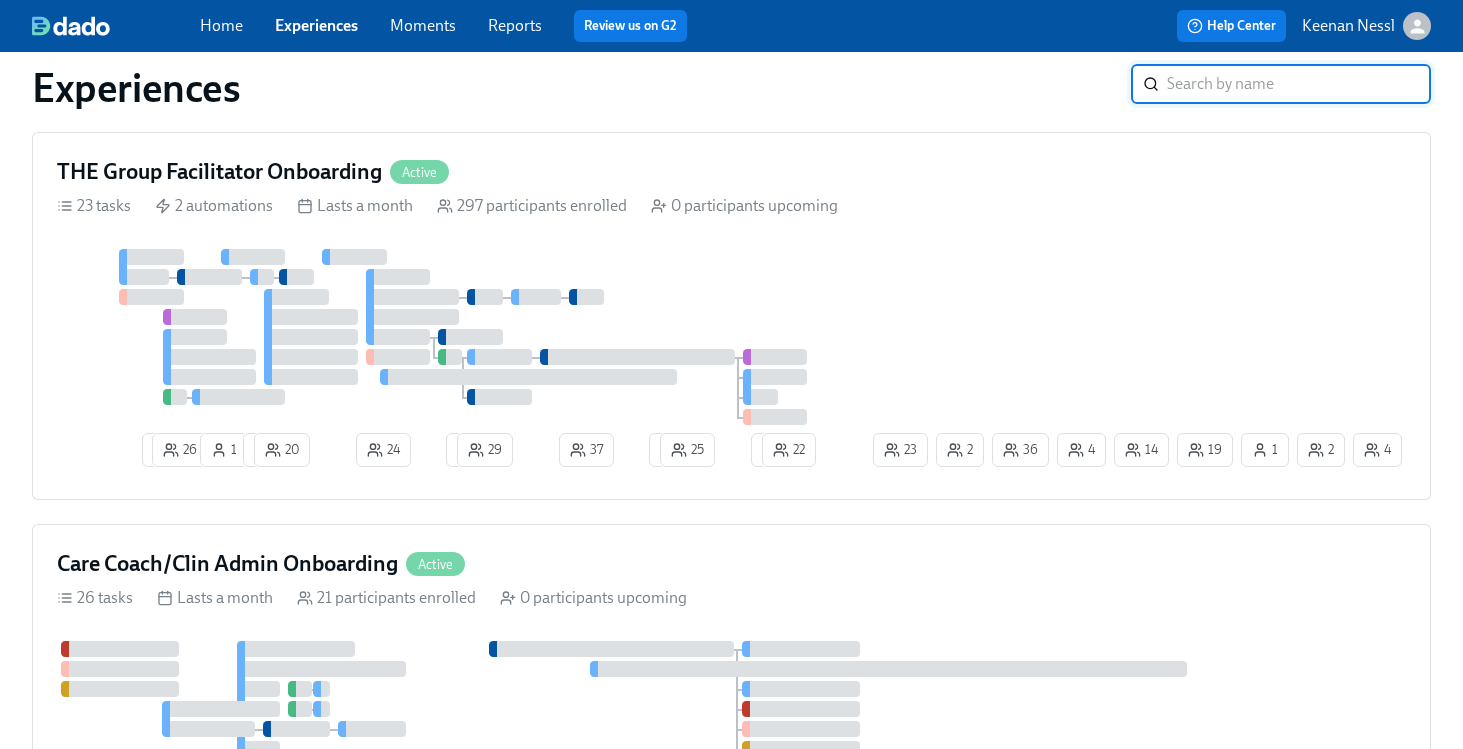 click at bounding box center (463, 337) 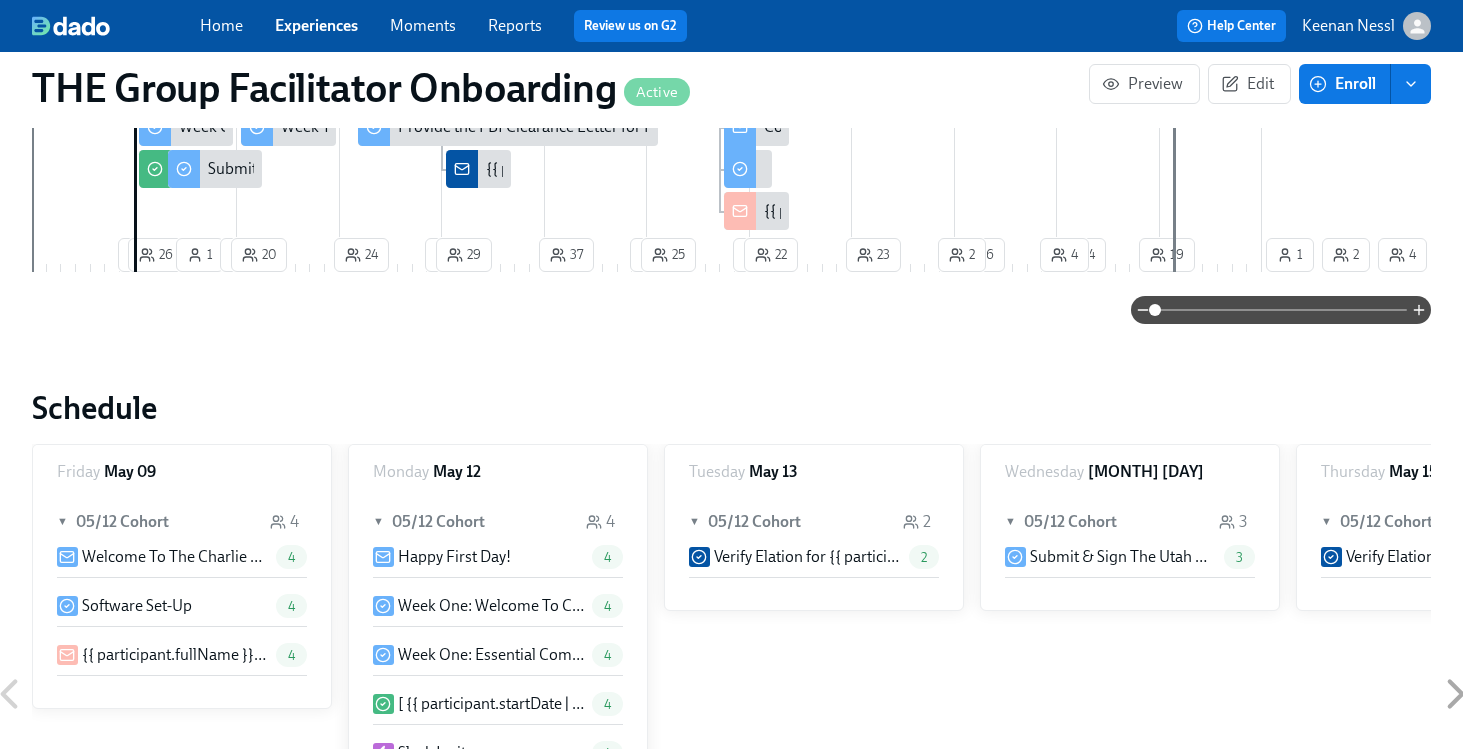 scroll, scrollTop: 0, scrollLeft: 0, axis: both 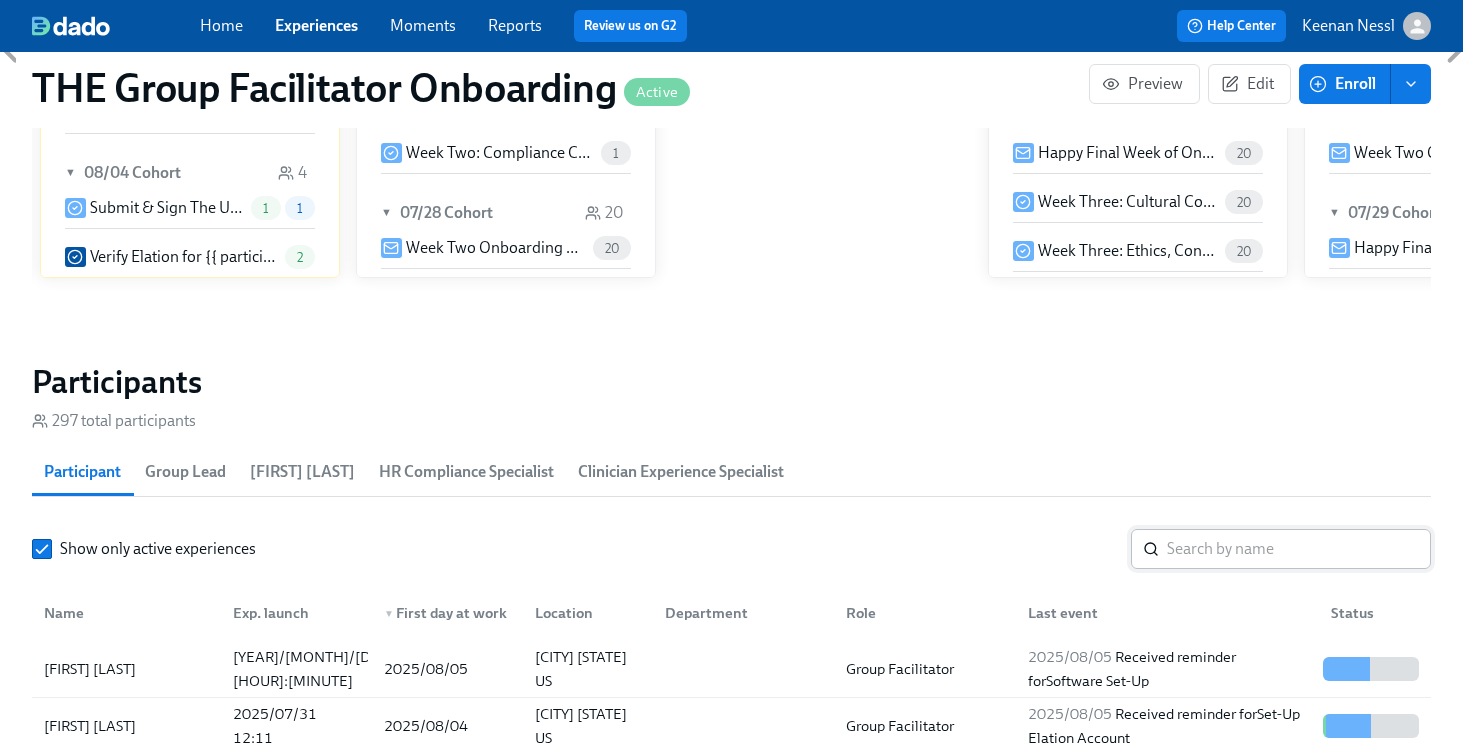 click at bounding box center [1299, 549] 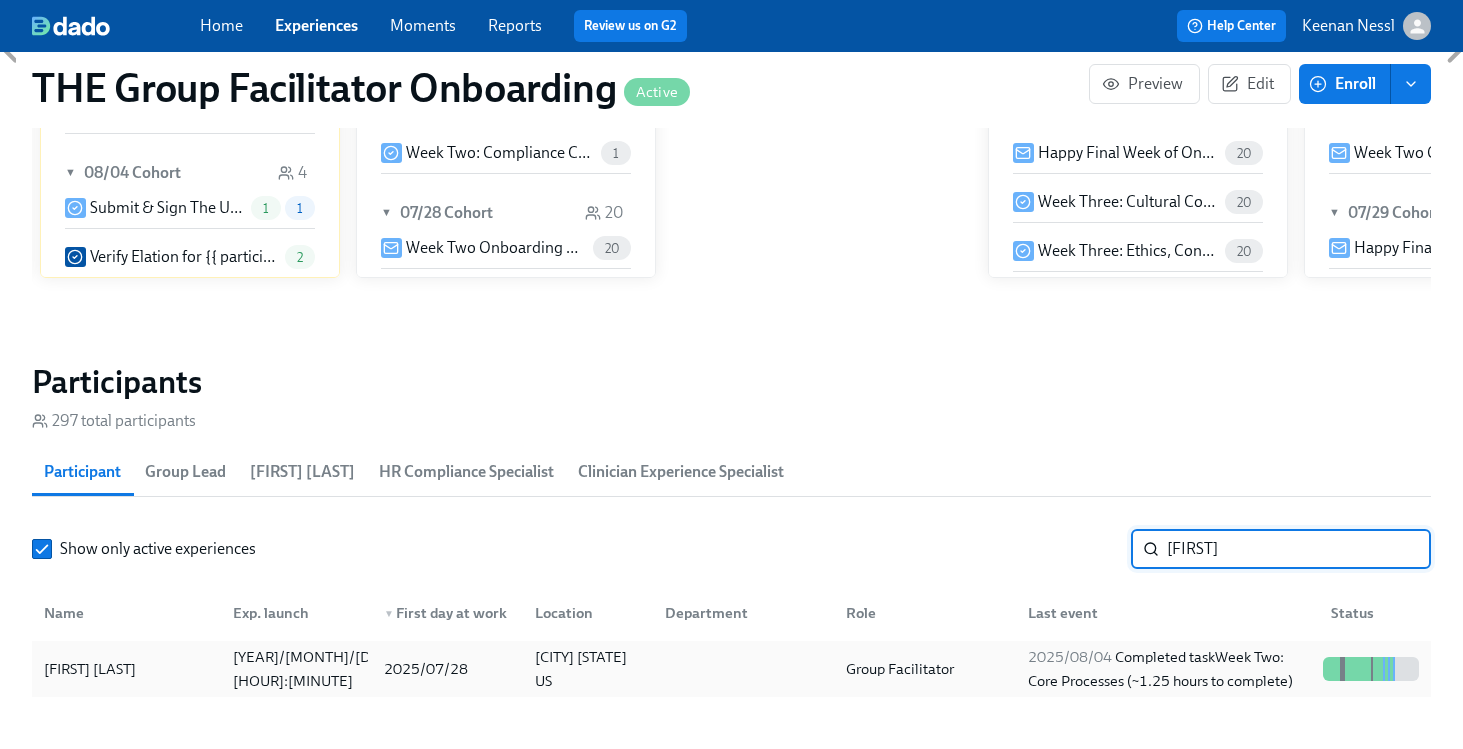 type on "[FIRST]" 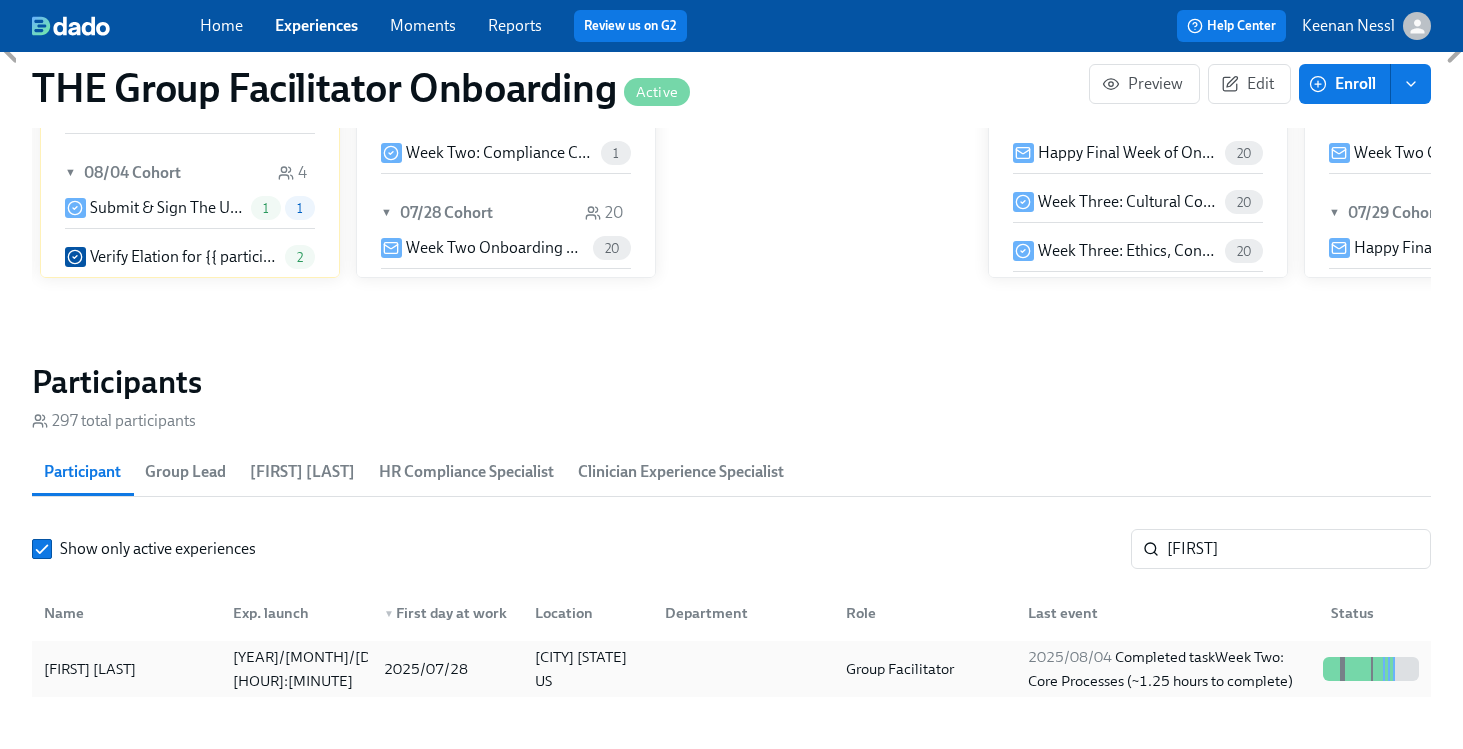 click on "[YEAR]/[MONTH]/[DAY]   Completed task  Week Two: Core Processes (~1.25 hours to complete)" at bounding box center [1167, 669] 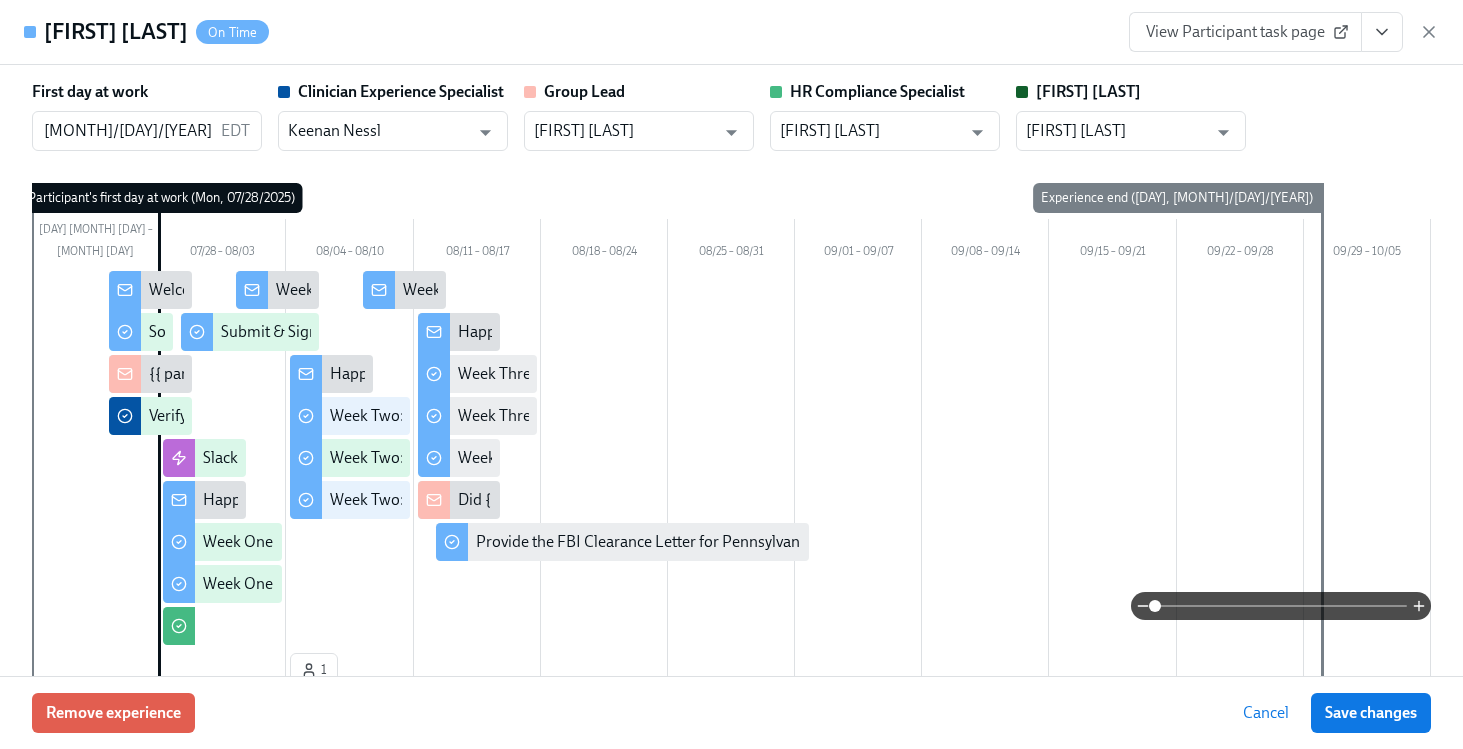 click on "View Participant task page" at bounding box center (1245, 32) 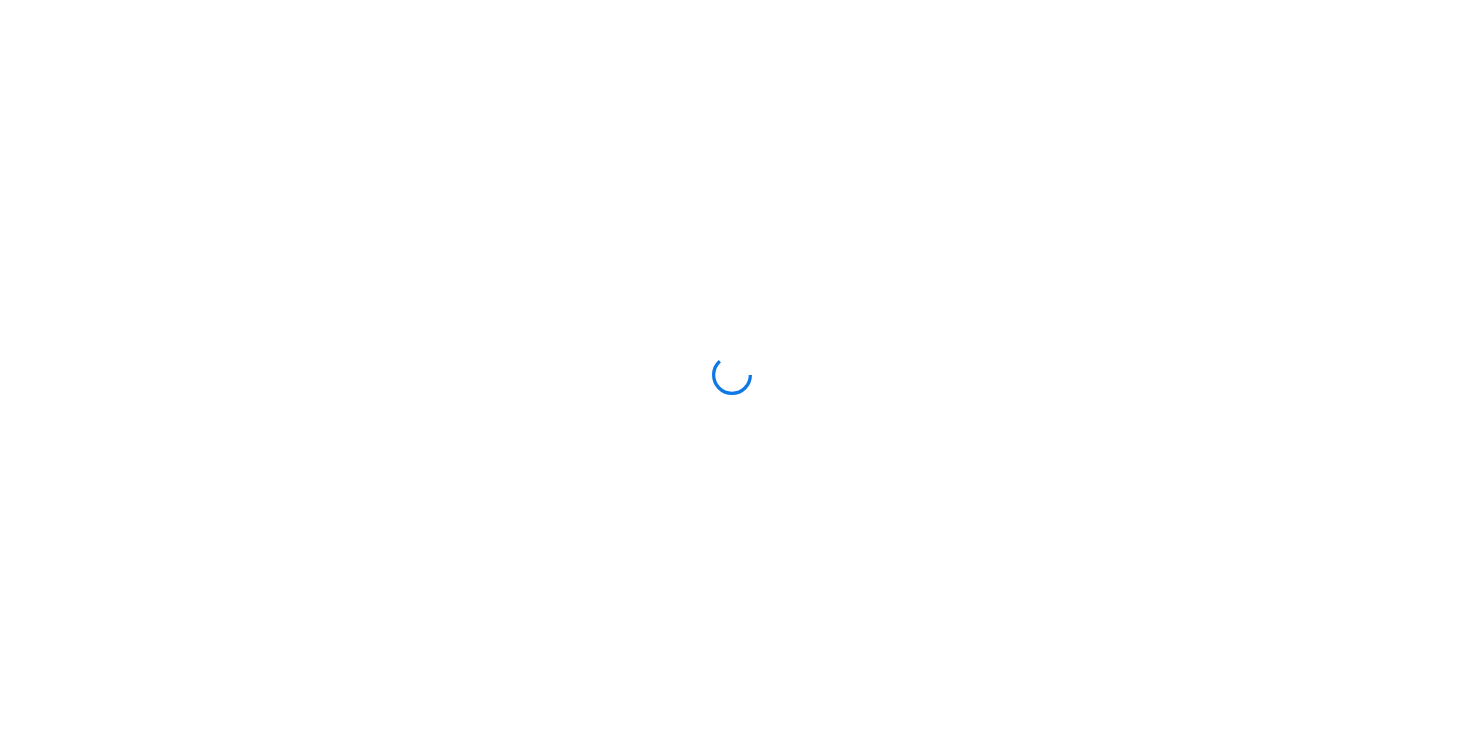 scroll, scrollTop: 0, scrollLeft: 0, axis: both 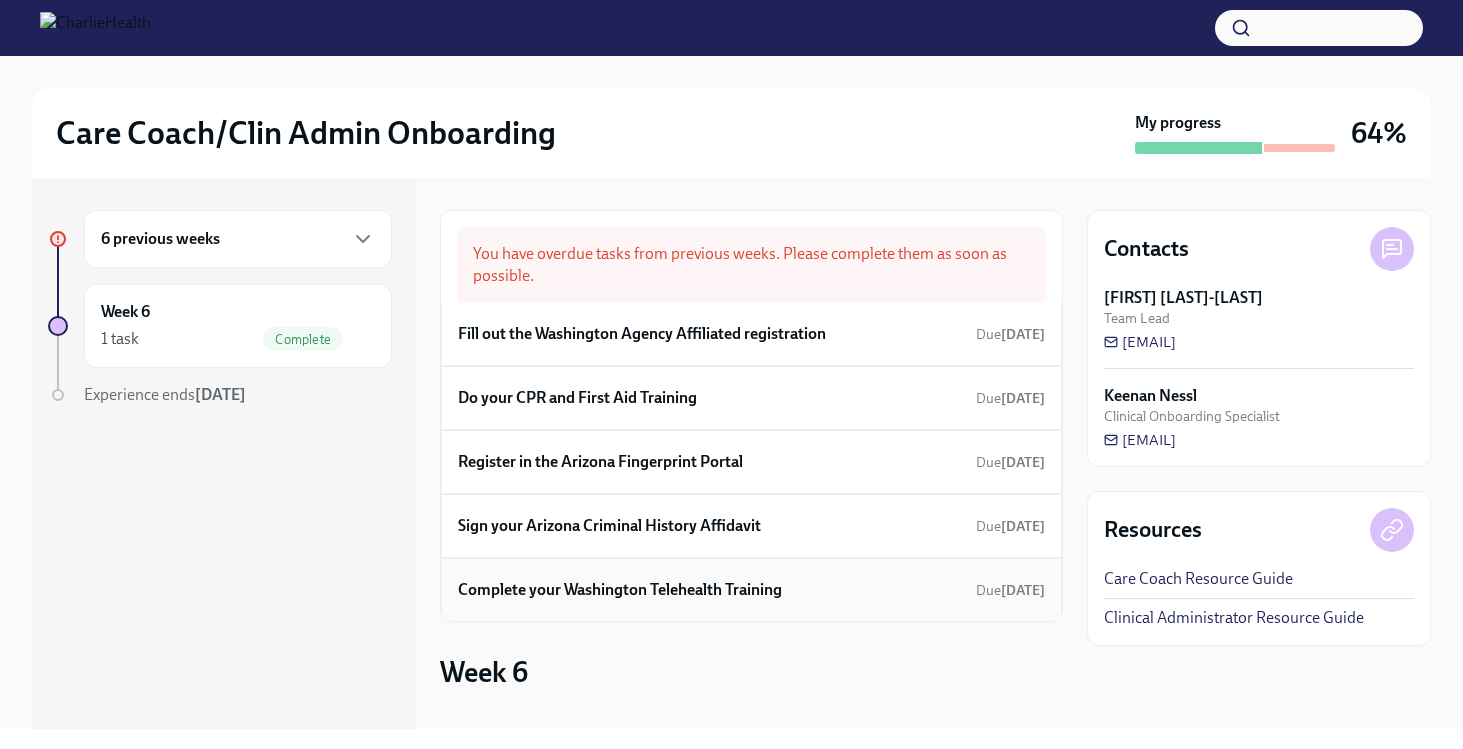 click on "Complete your [STATE] Telehealth Training Due  [DATE]" at bounding box center [751, 590] 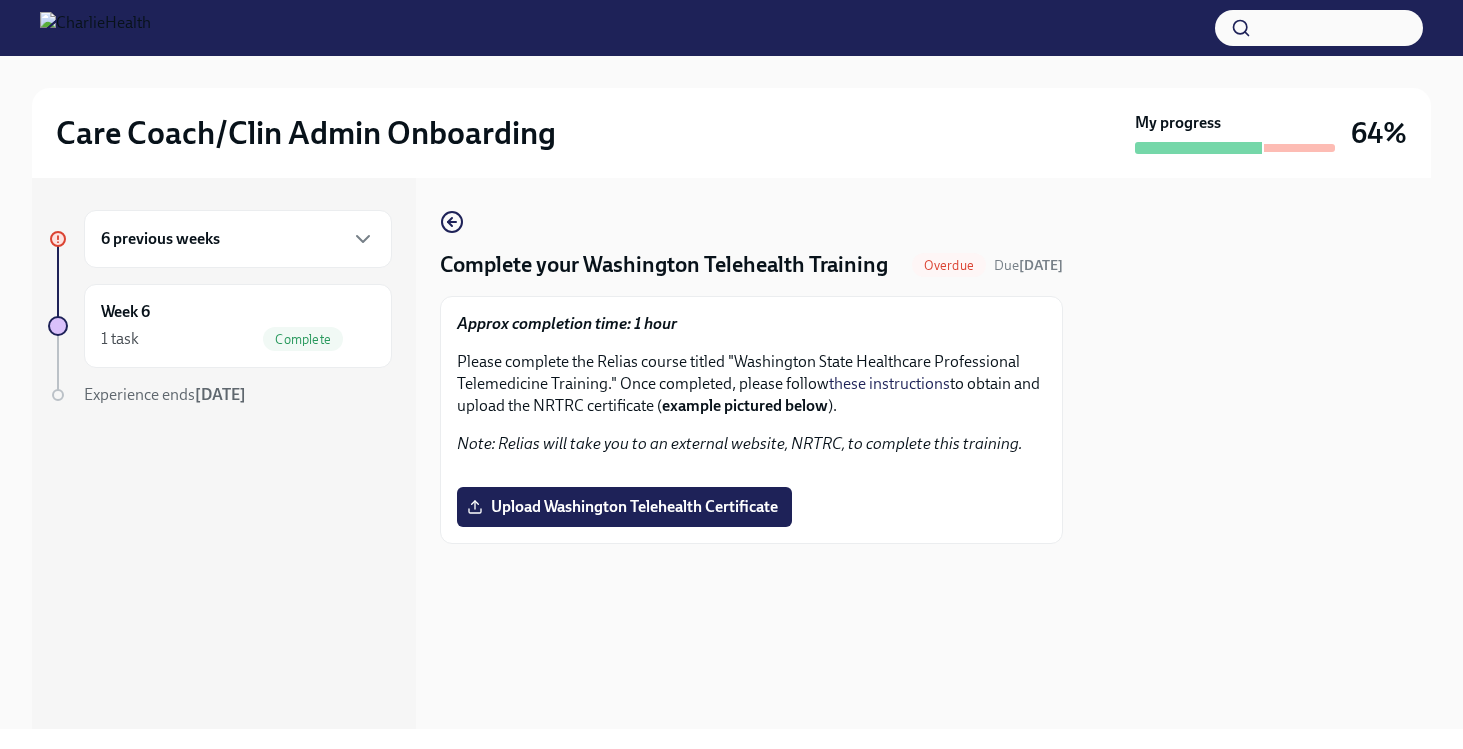 scroll, scrollTop: 223, scrollLeft: 0, axis: vertical 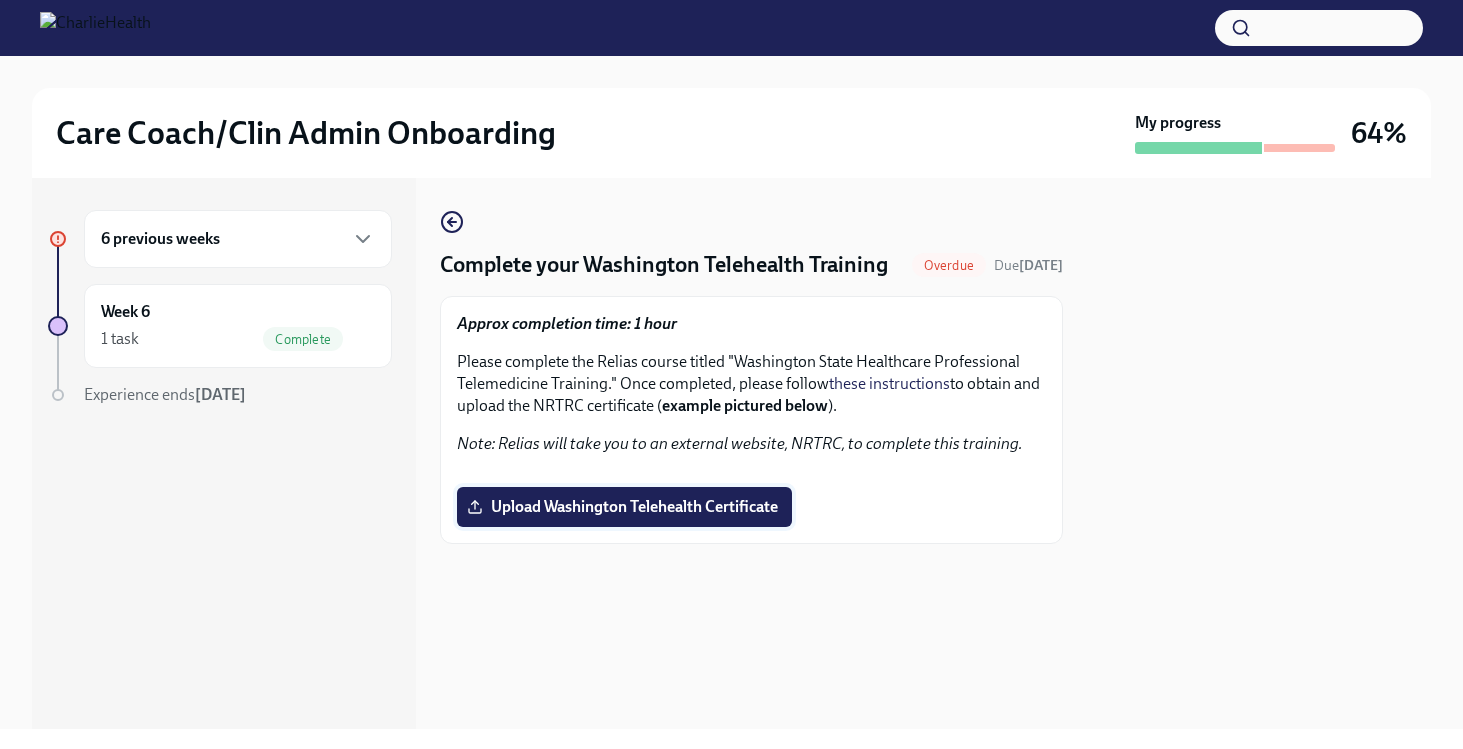 click on "Upload Washington Telehealth Certificate" at bounding box center (624, 507) 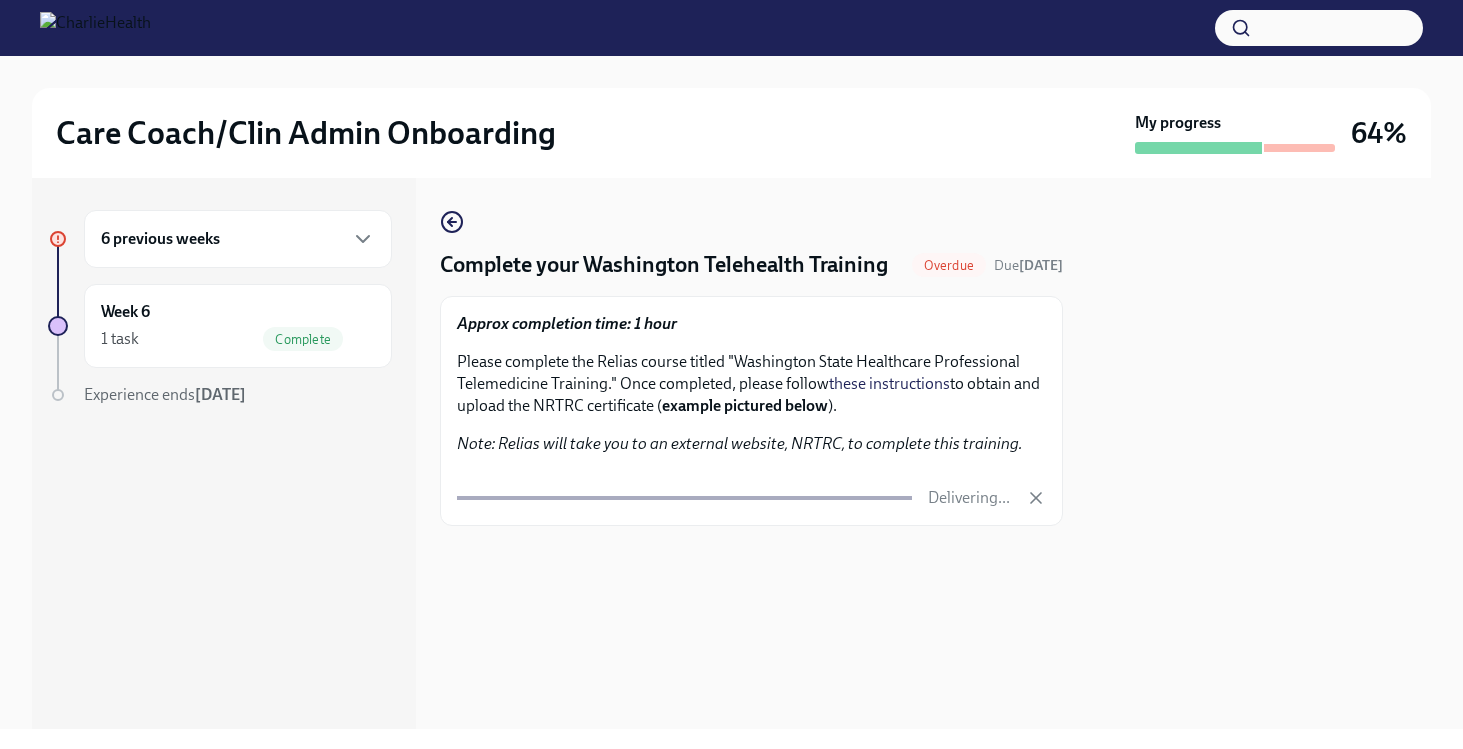 scroll, scrollTop: 223, scrollLeft: 0, axis: vertical 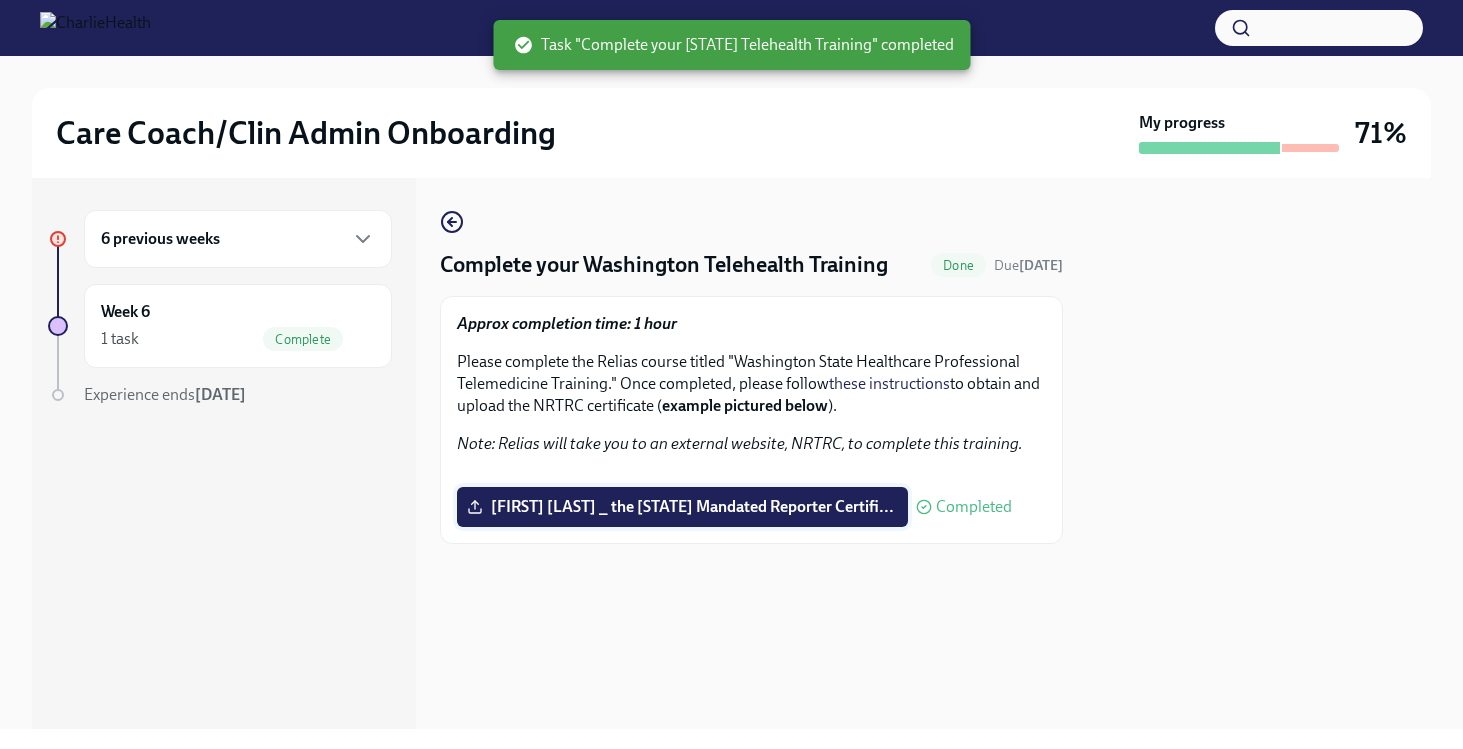click on "[FIRST] [LAST] _ the [STATE] Mandated Reporter Certifi..." at bounding box center [682, 507] 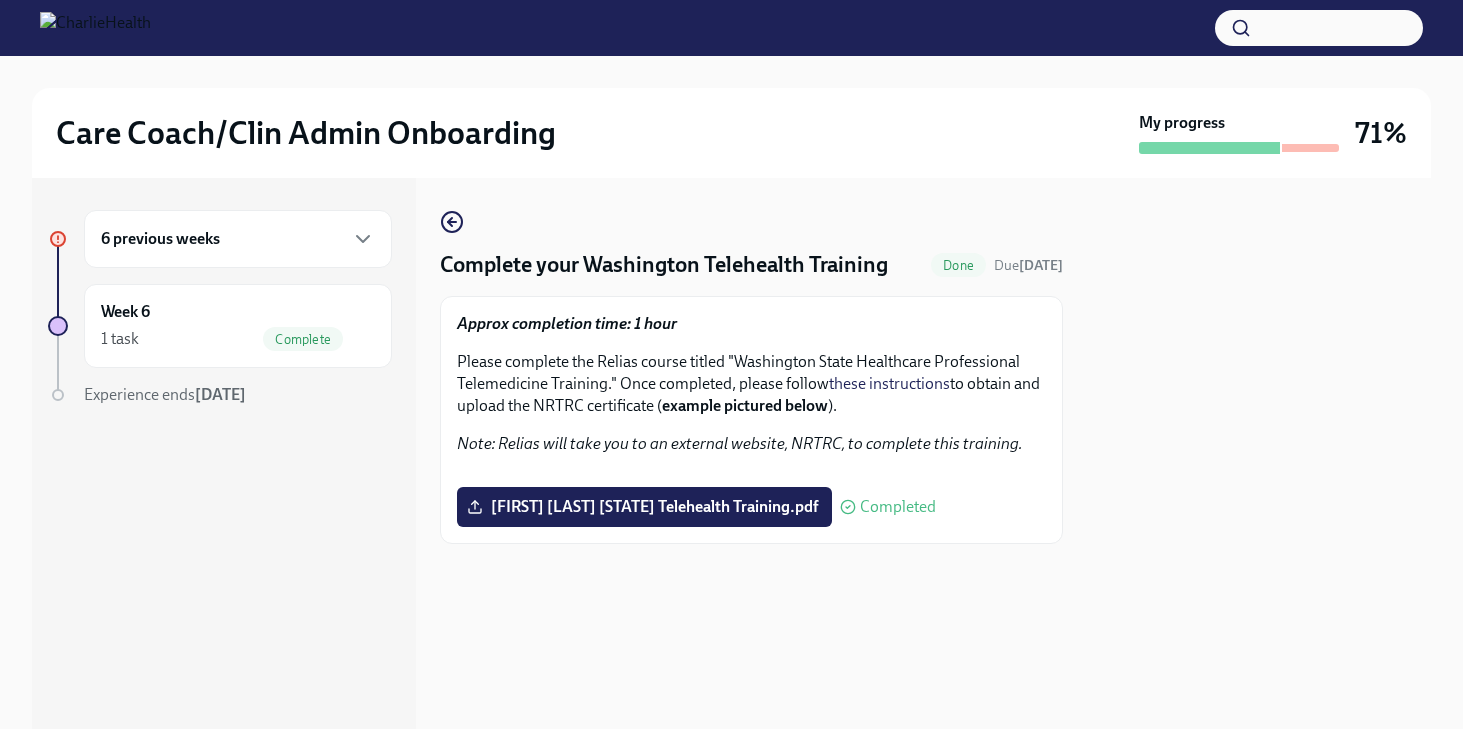 scroll, scrollTop: 0, scrollLeft: 0, axis: both 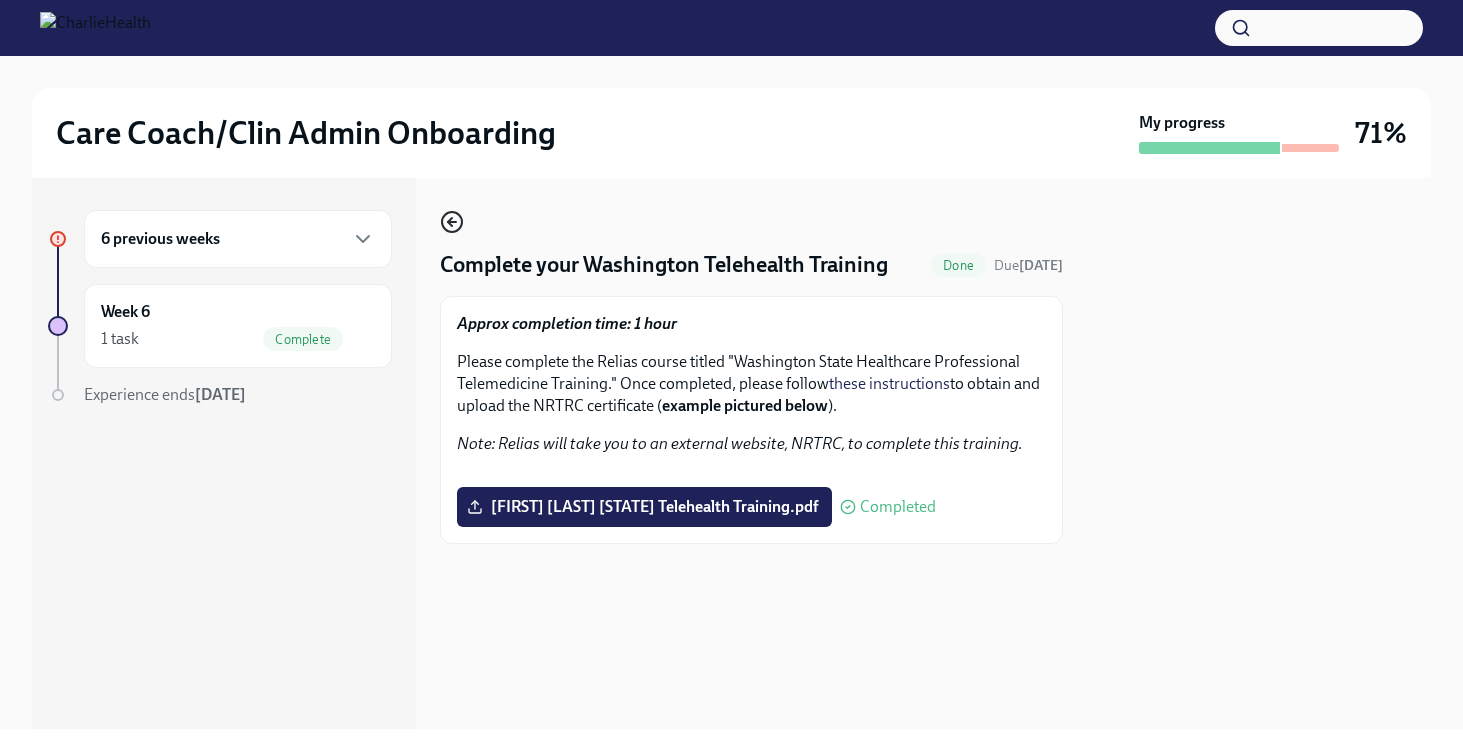 click 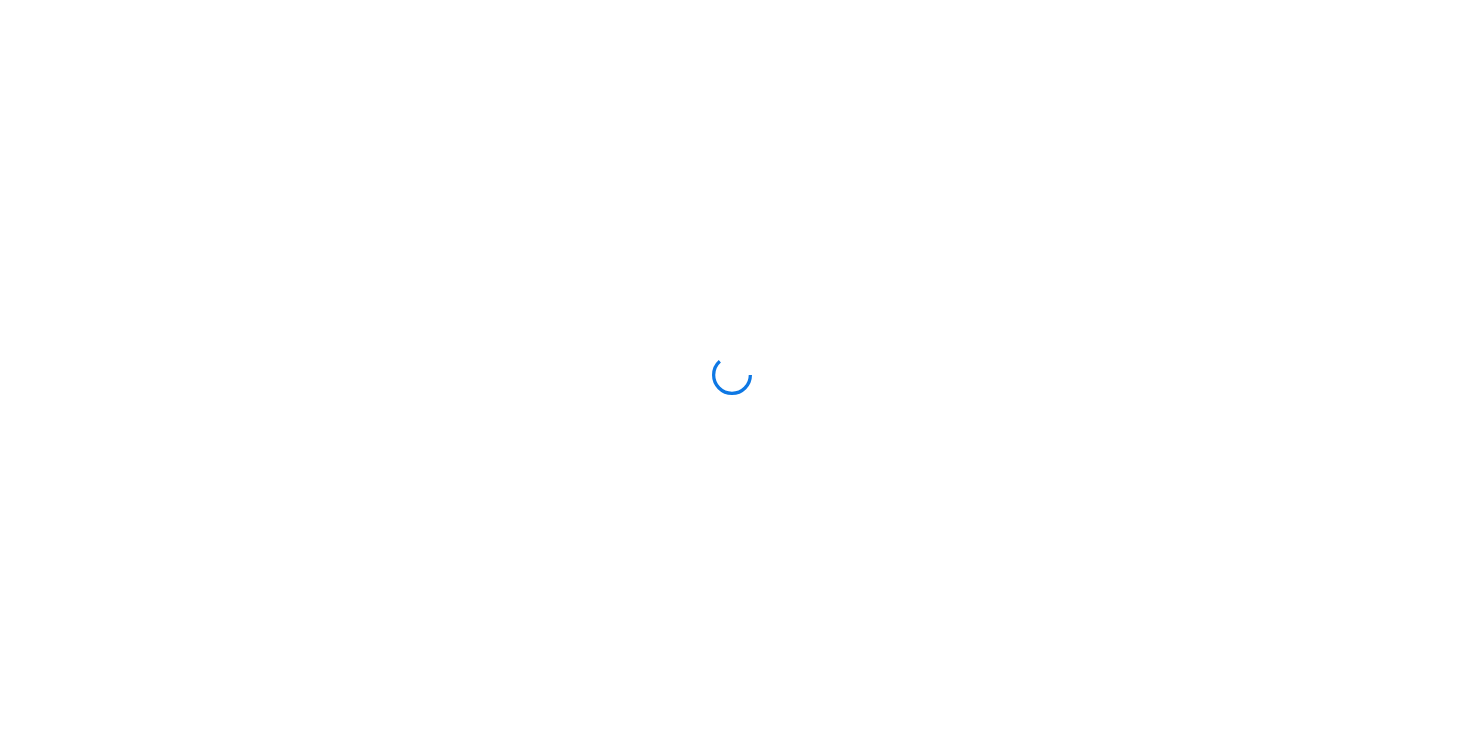 scroll, scrollTop: 0, scrollLeft: 0, axis: both 